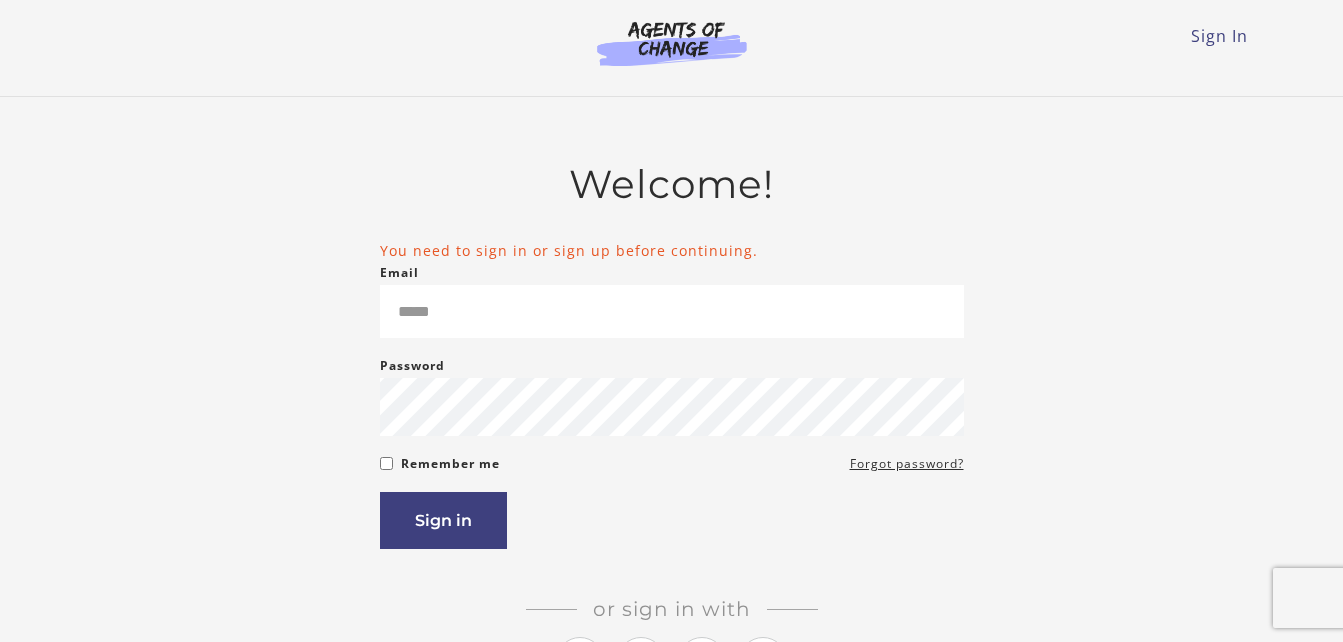 scroll, scrollTop: 0, scrollLeft: 0, axis: both 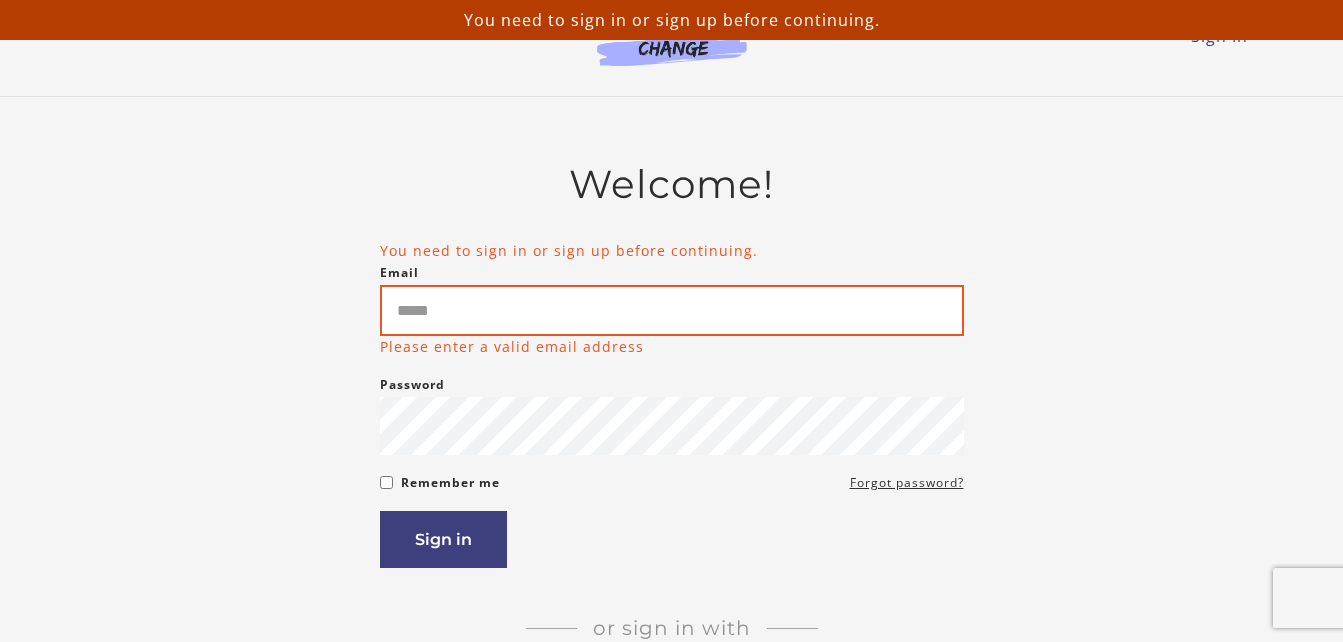 click on "Email" at bounding box center [672, 310] 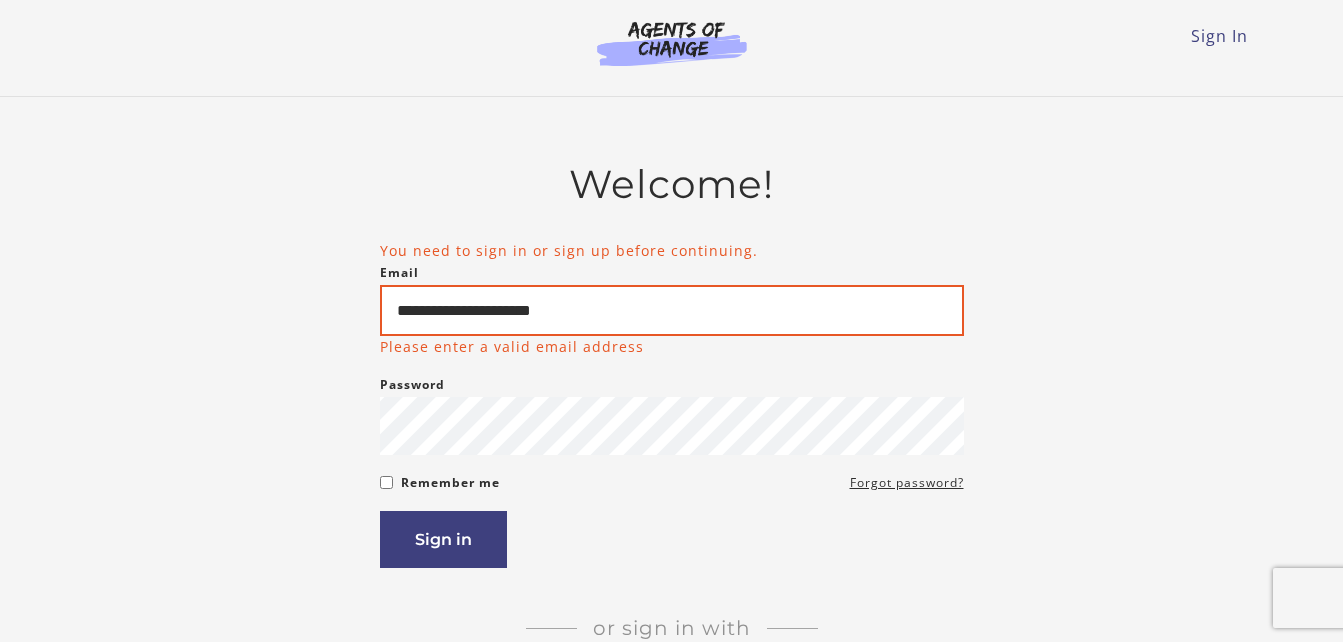 type on "**********" 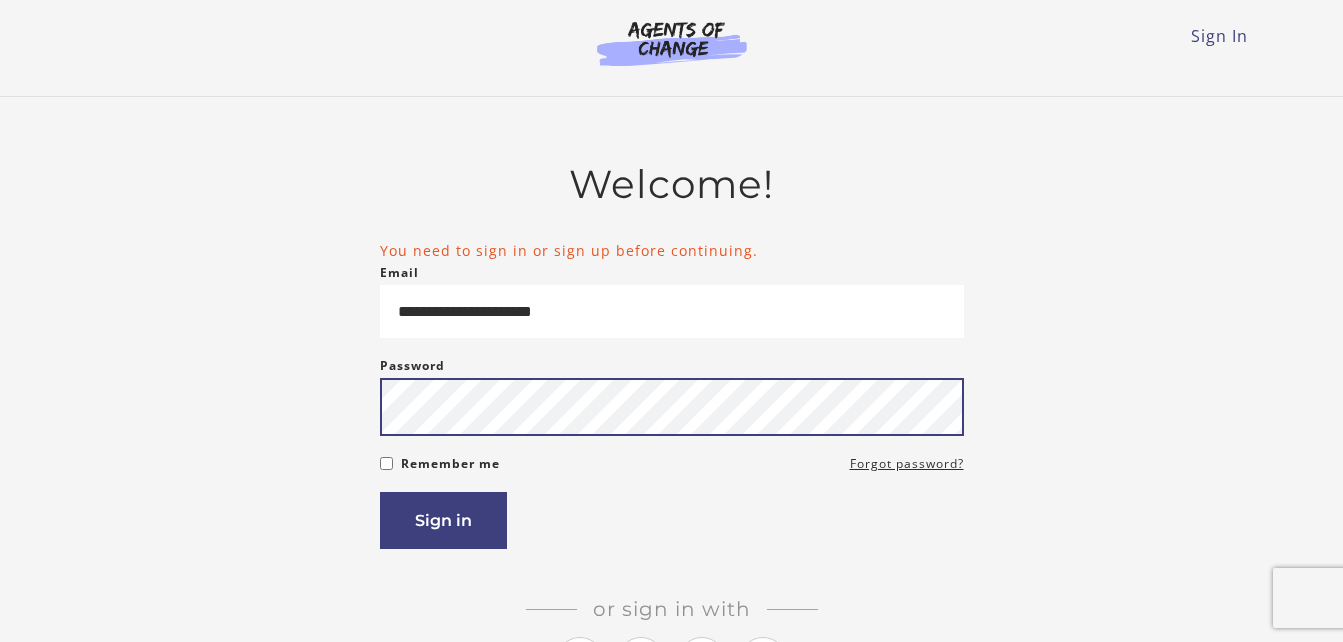 click on "Sign in" at bounding box center (443, 520) 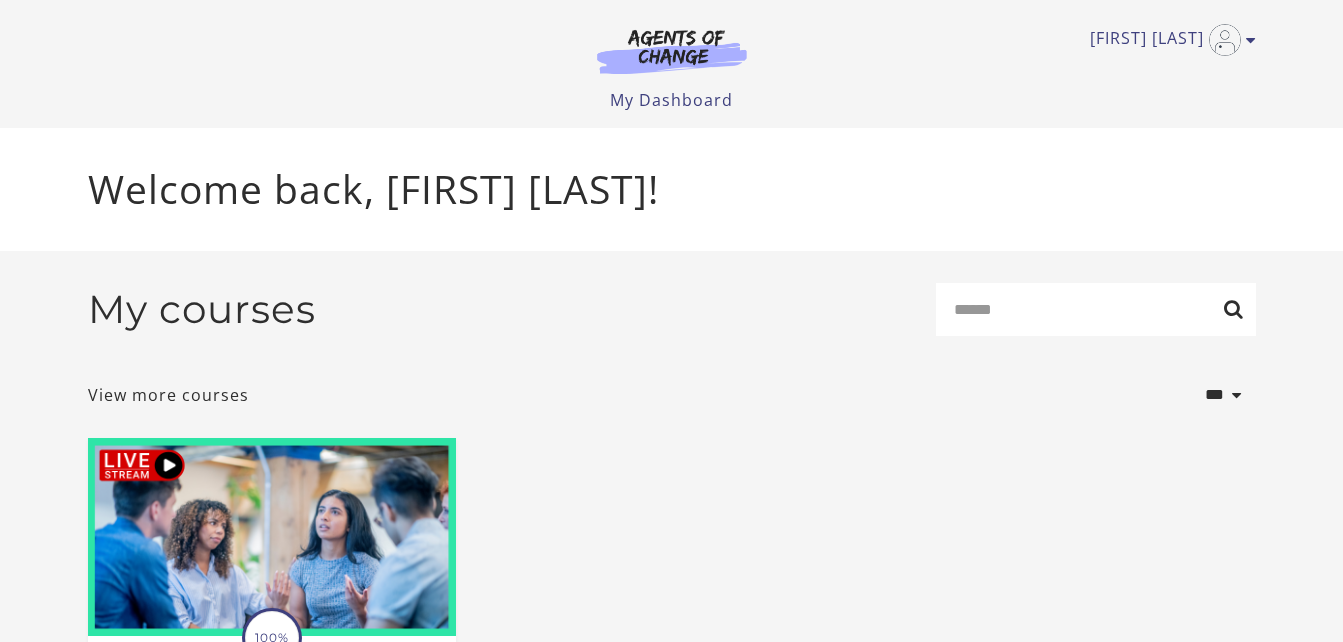 scroll, scrollTop: 0, scrollLeft: 0, axis: both 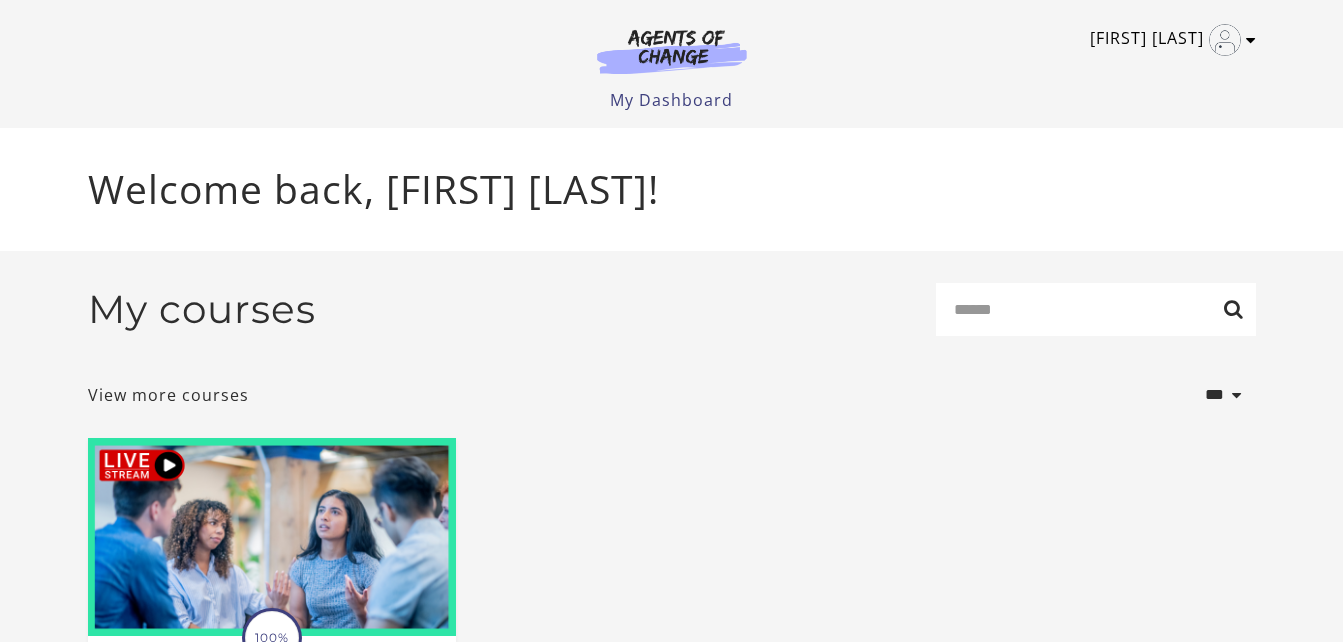 click at bounding box center [1251, 40] 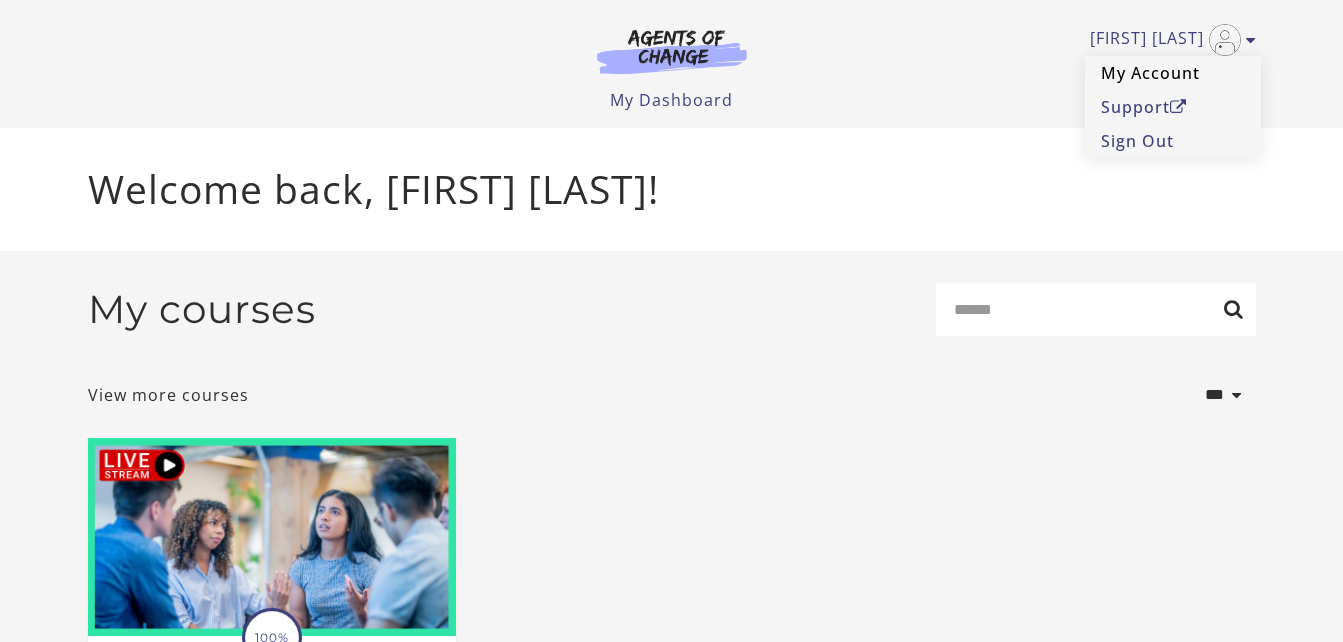 click on "My Account" at bounding box center (1173, 73) 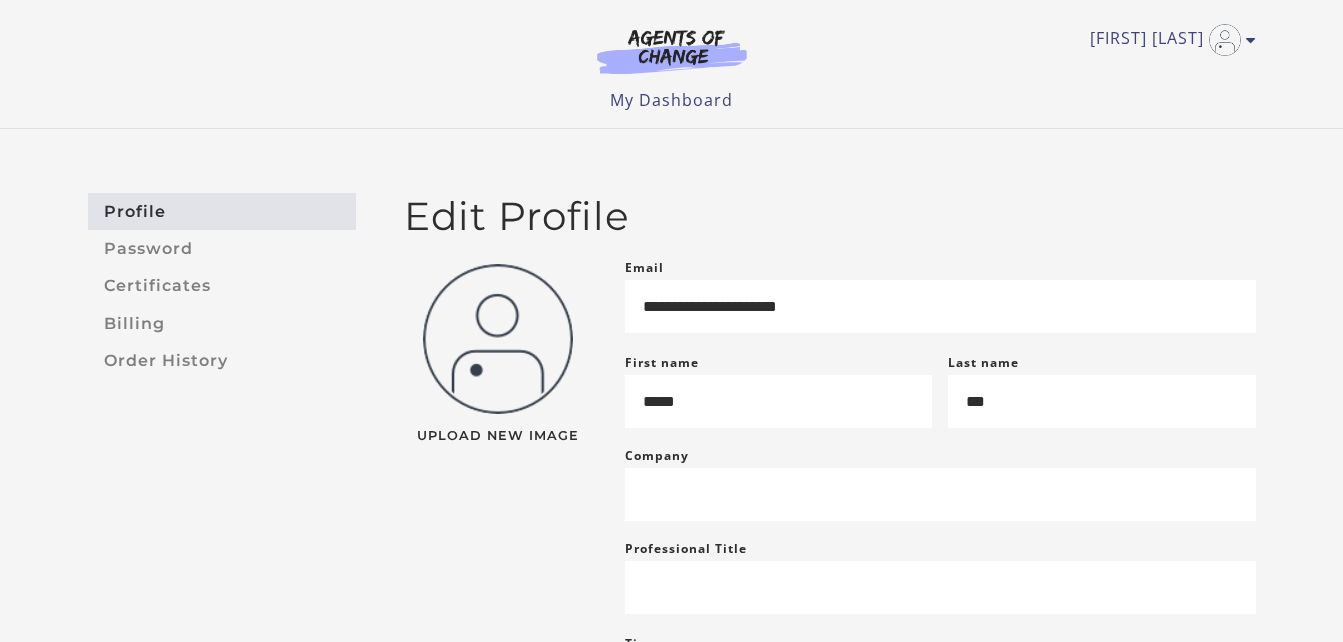 scroll, scrollTop: 0, scrollLeft: 0, axis: both 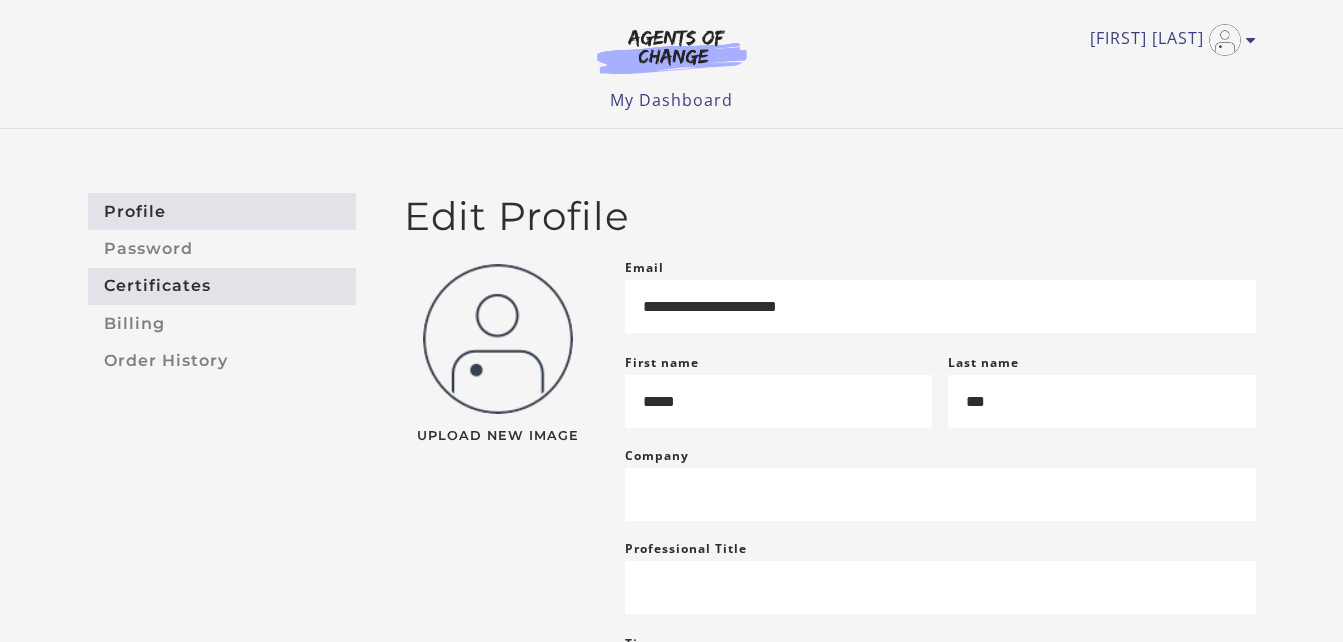 click on "Certificates" at bounding box center (222, 286) 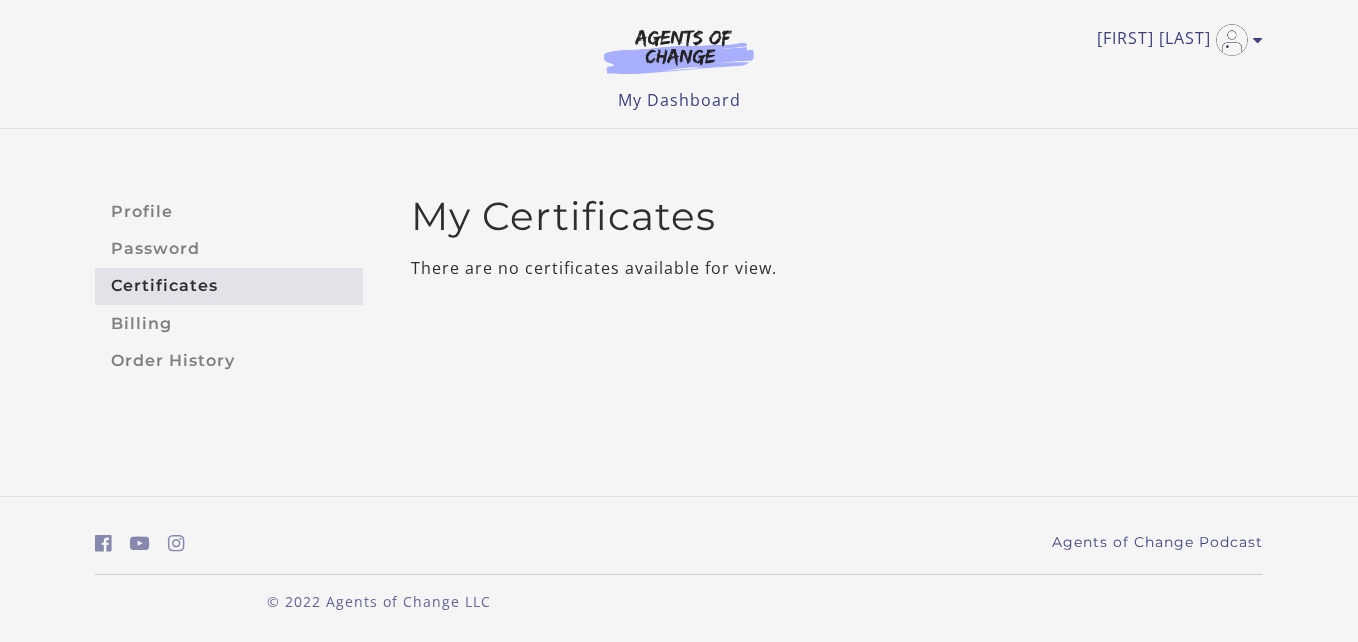 scroll, scrollTop: 0, scrollLeft: 0, axis: both 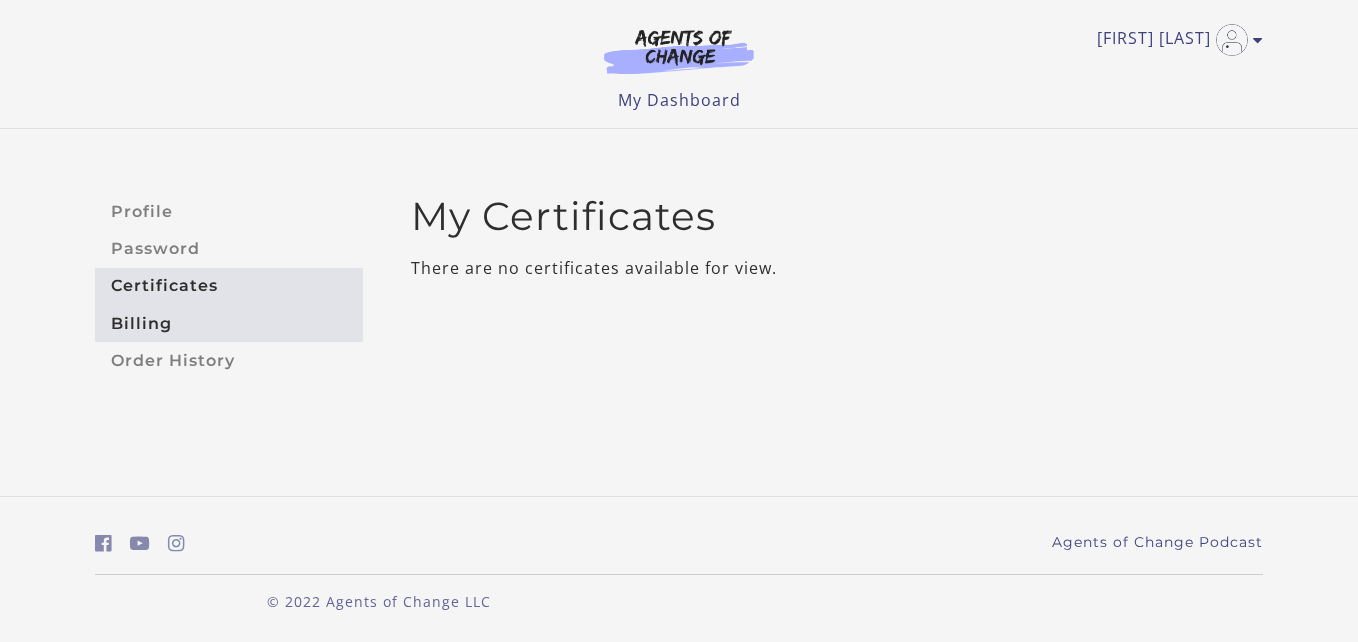 drag, startPoint x: 238, startPoint y: 327, endPoint x: 144, endPoint y: 326, distance: 94.00532 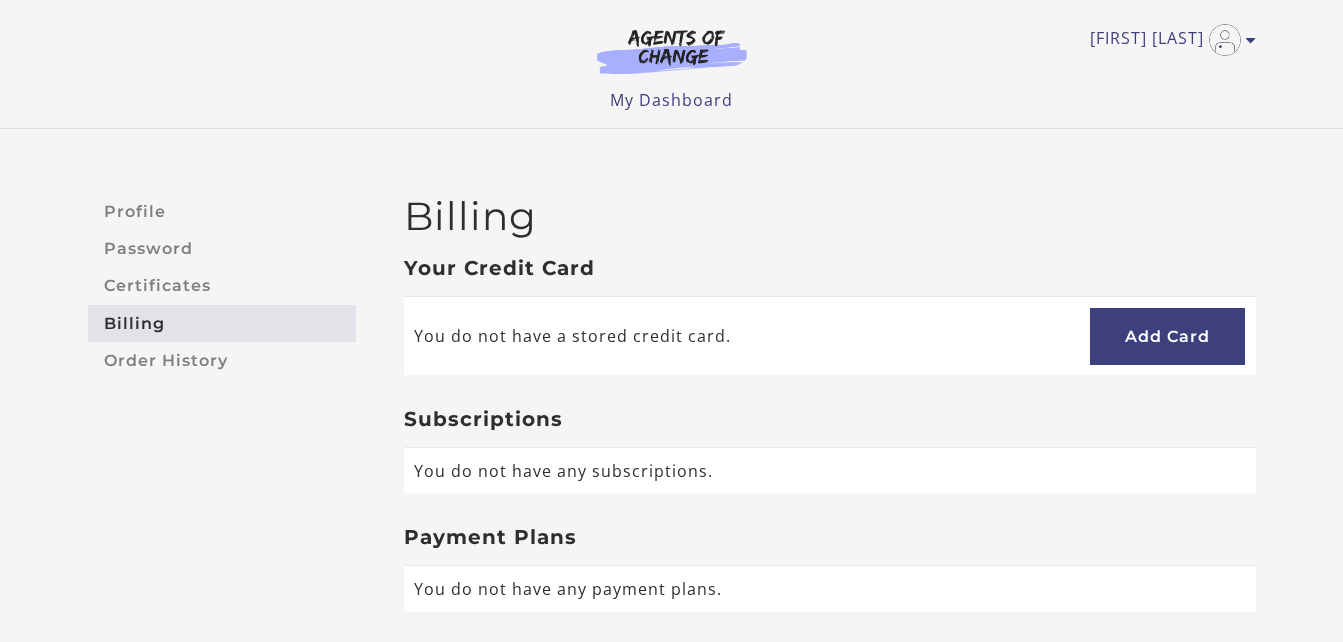 scroll, scrollTop: 0, scrollLeft: 0, axis: both 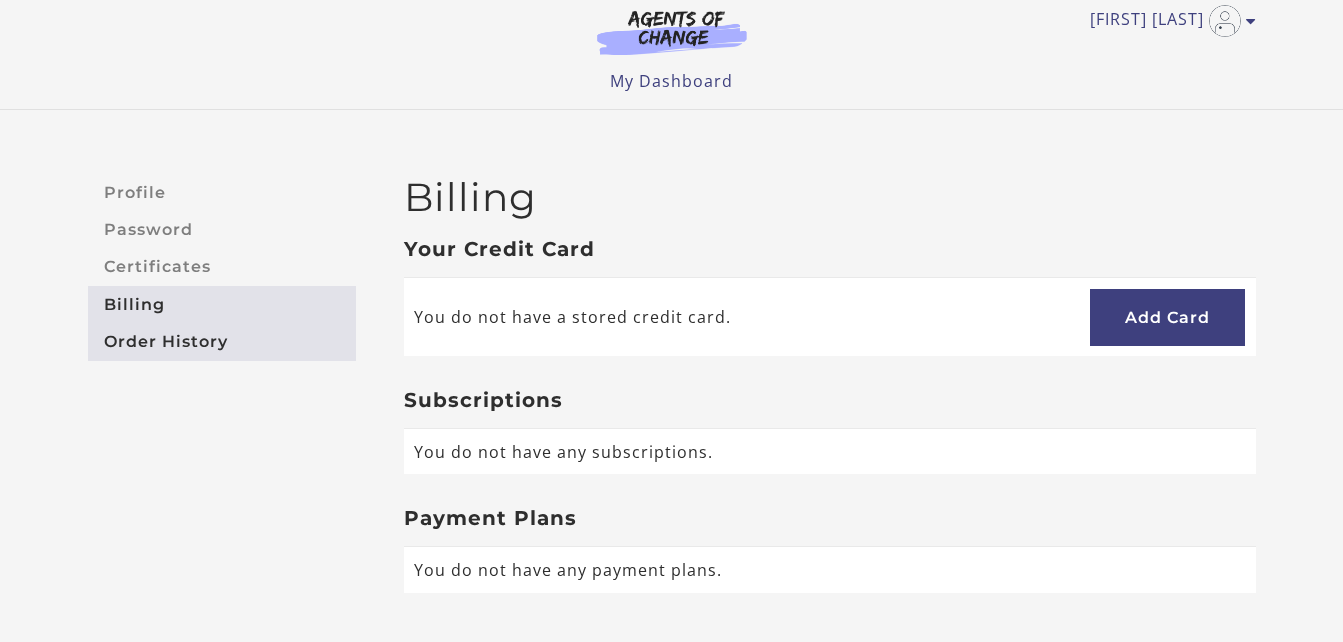 click on "Order History" at bounding box center (222, 341) 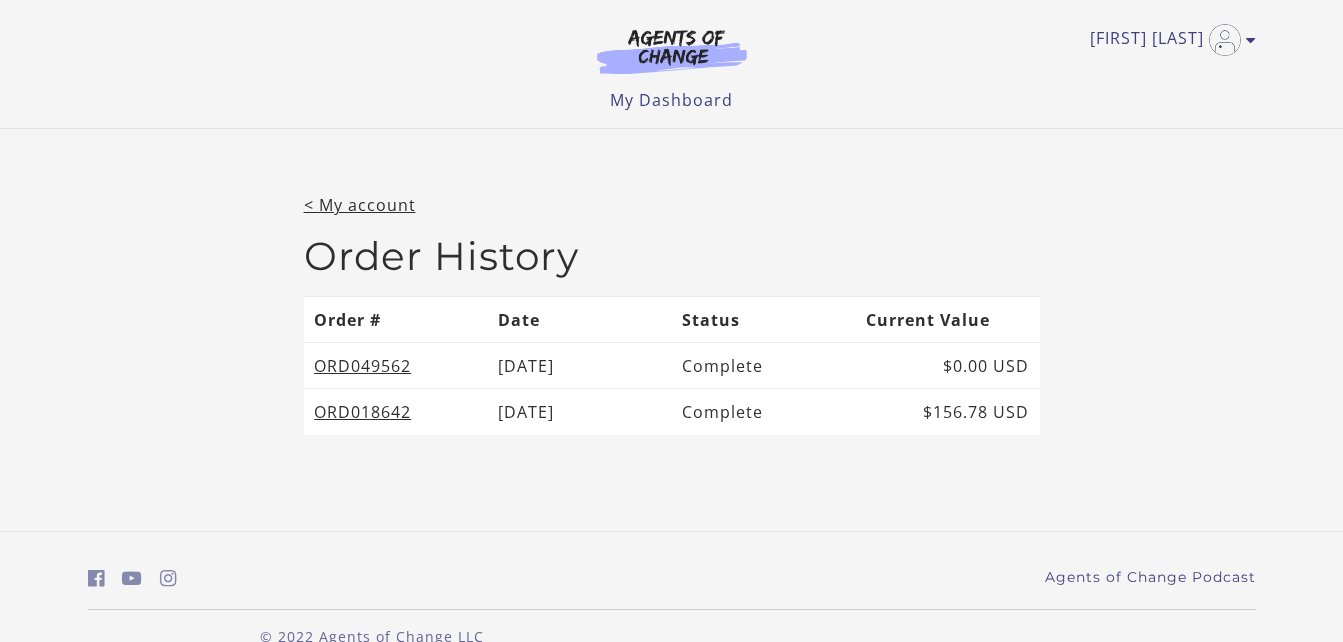 scroll, scrollTop: 0, scrollLeft: 0, axis: both 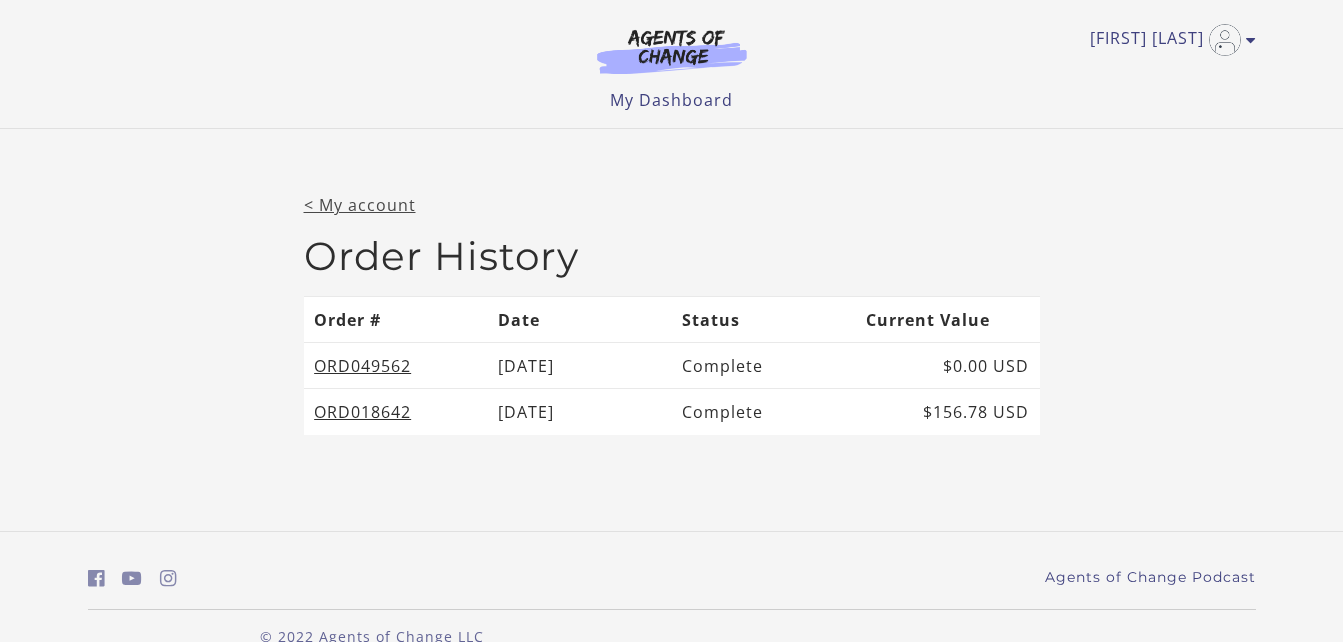 click on "< My account" at bounding box center [360, 205] 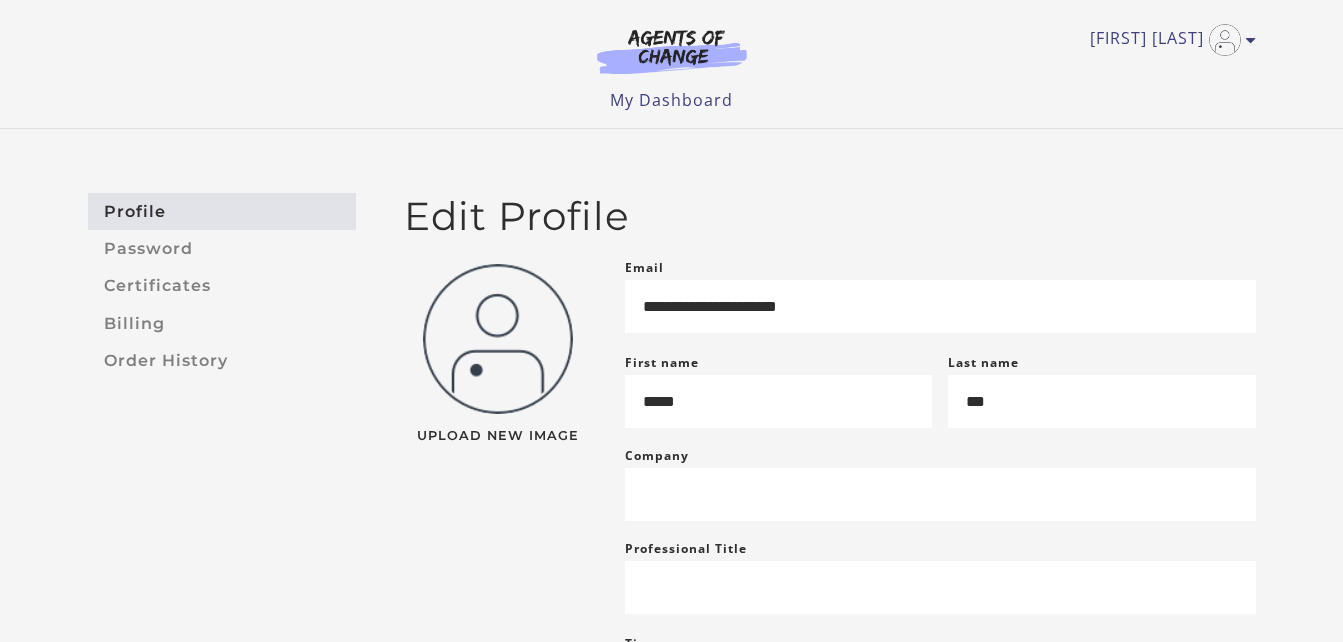 scroll, scrollTop: 0, scrollLeft: 0, axis: both 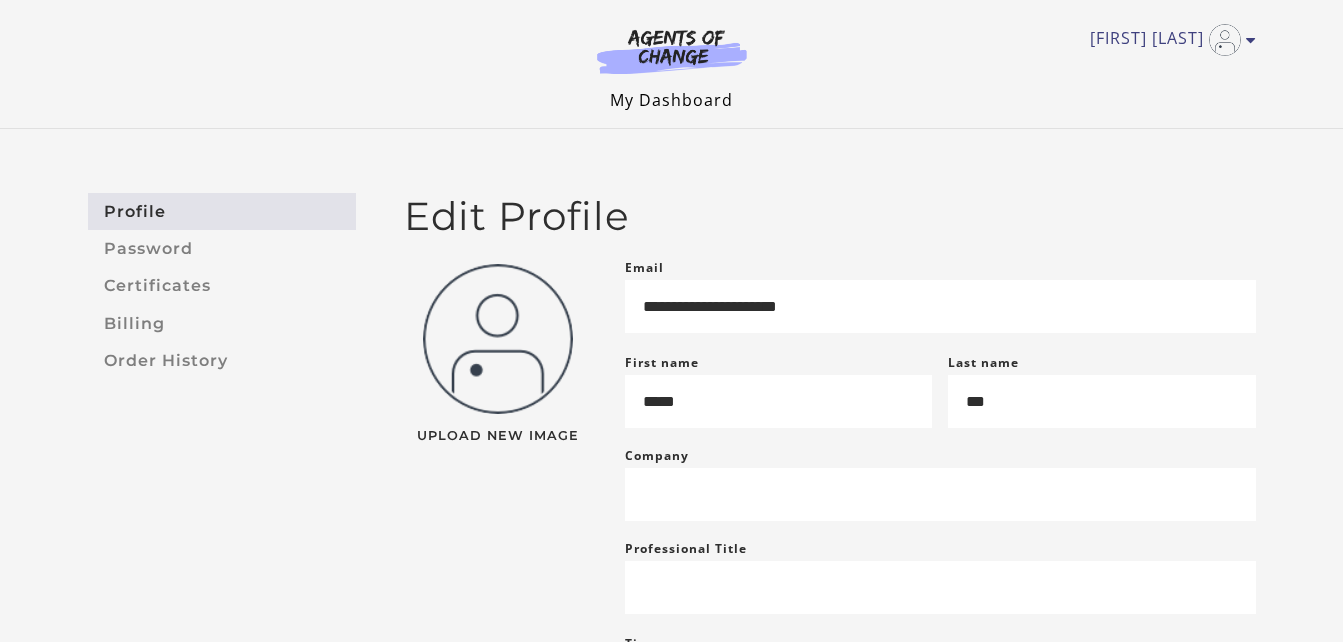 click on "My Dashboard" at bounding box center (671, 100) 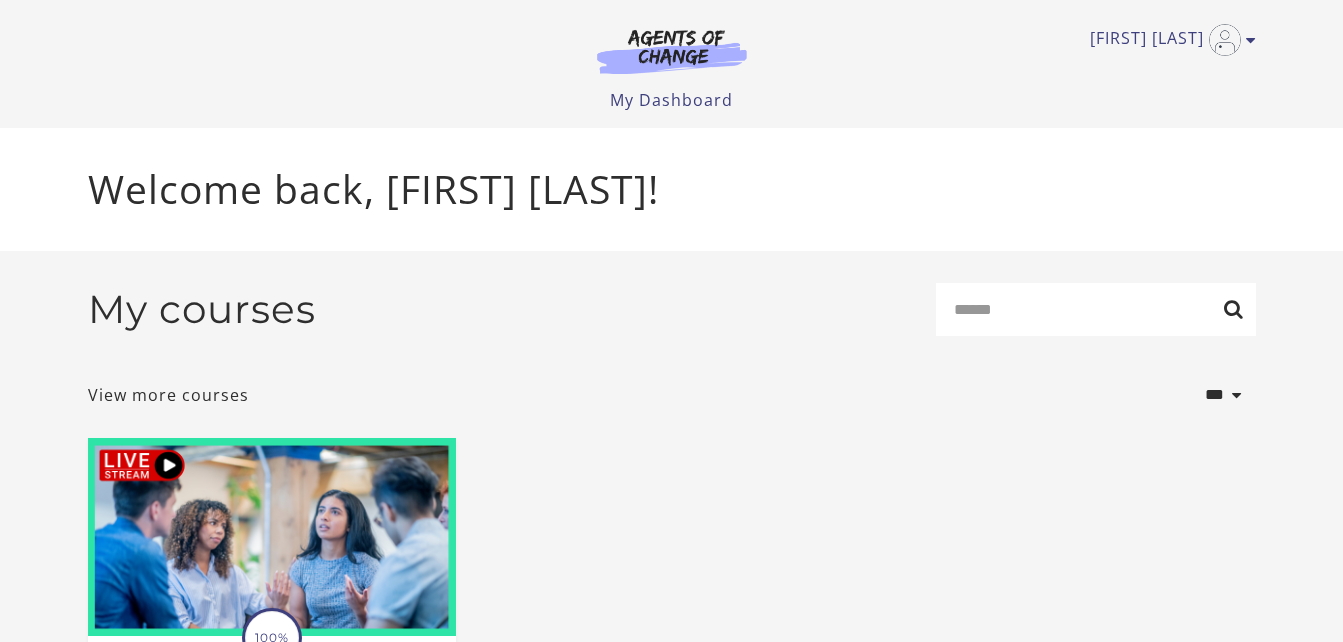 scroll, scrollTop: 0, scrollLeft: 0, axis: both 